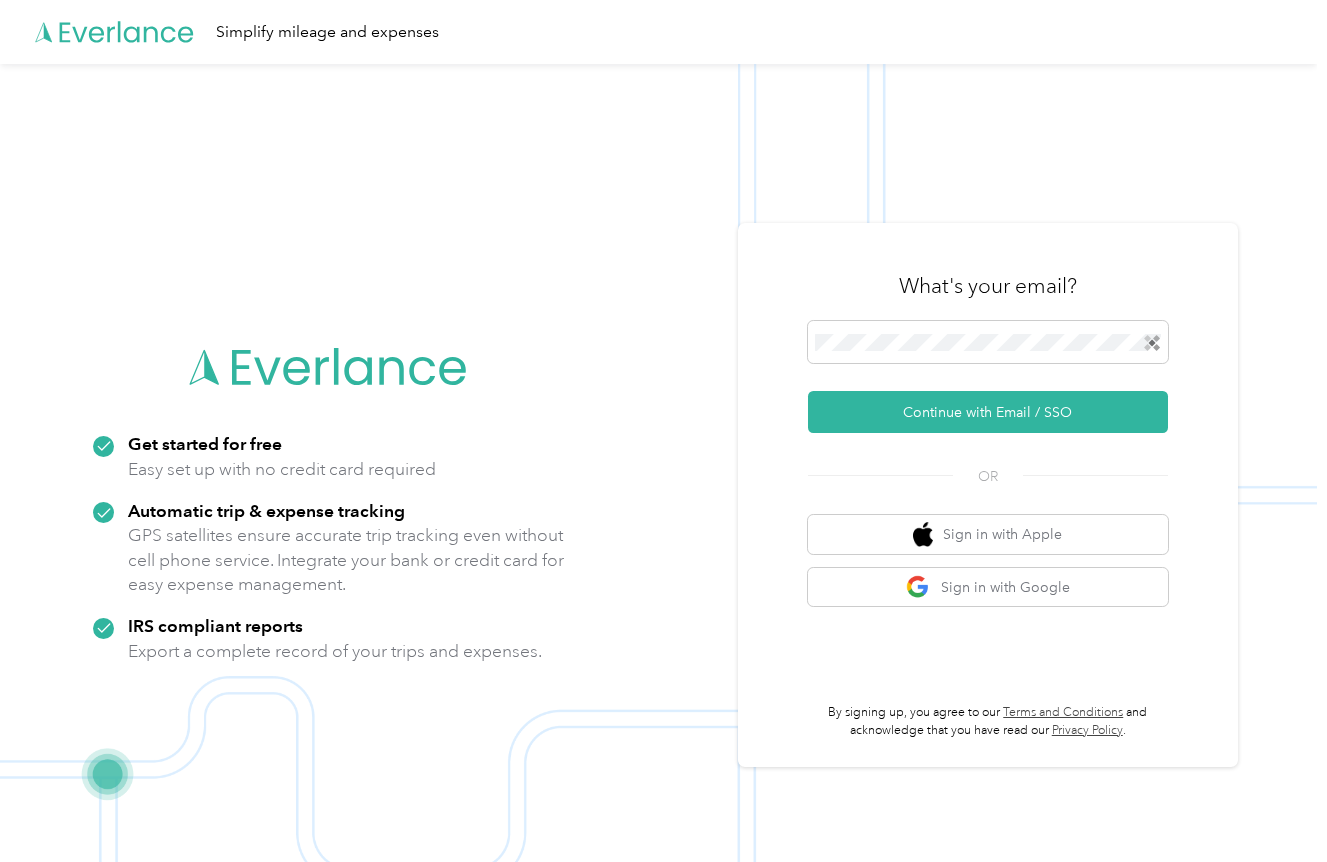 scroll, scrollTop: 0, scrollLeft: 0, axis: both 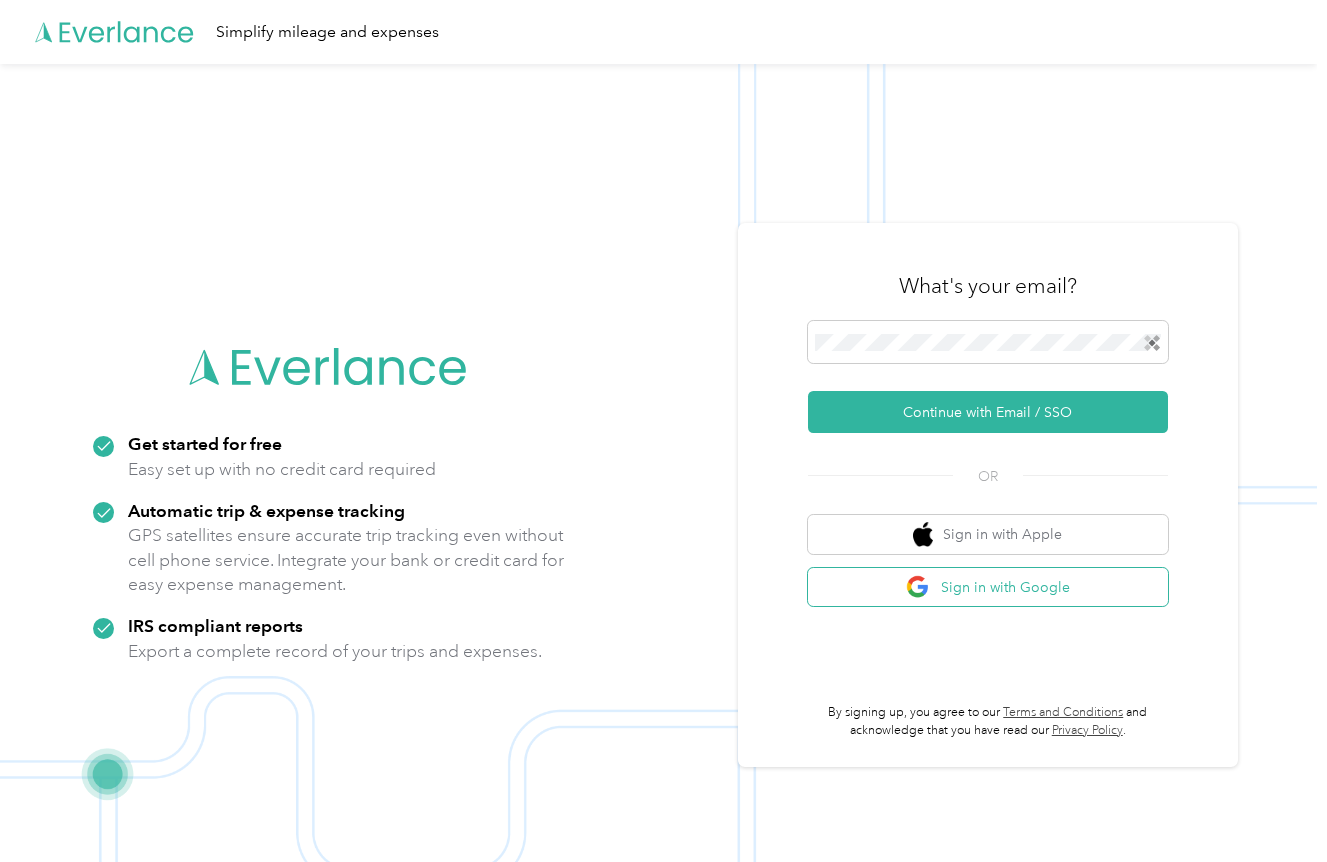 click on "Sign in with Google" at bounding box center [988, 587] 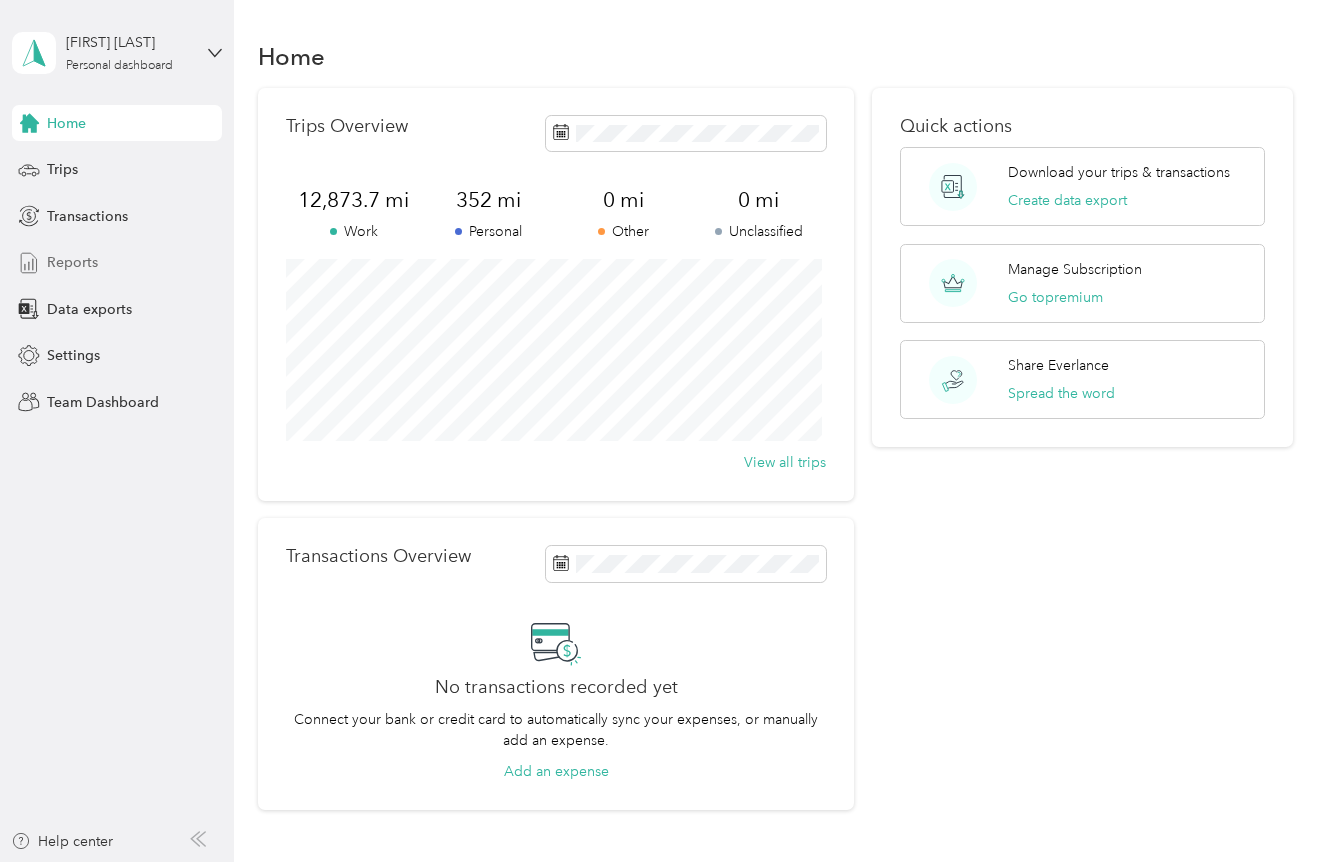 click on "Reports" at bounding box center (72, 262) 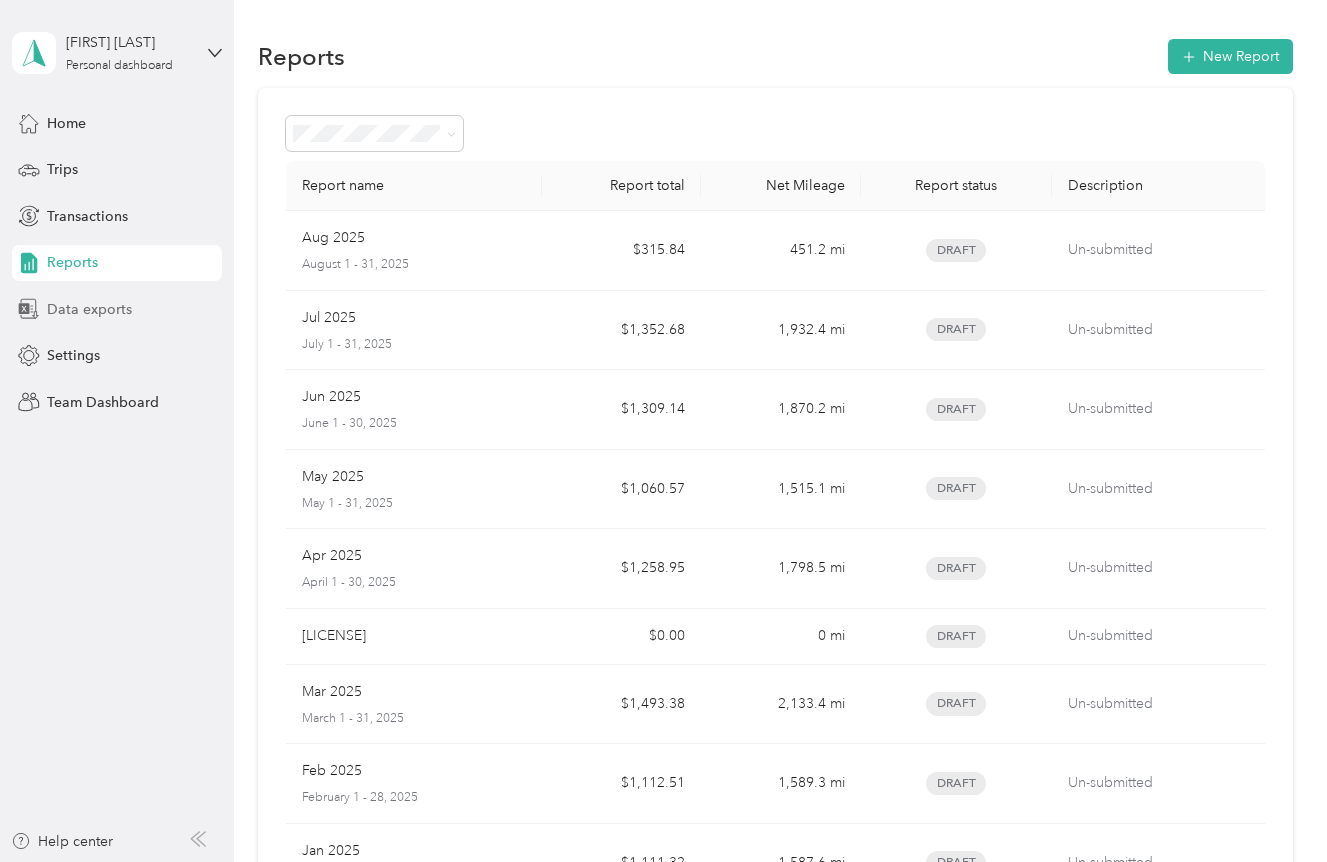 click on "Data exports" at bounding box center [117, 309] 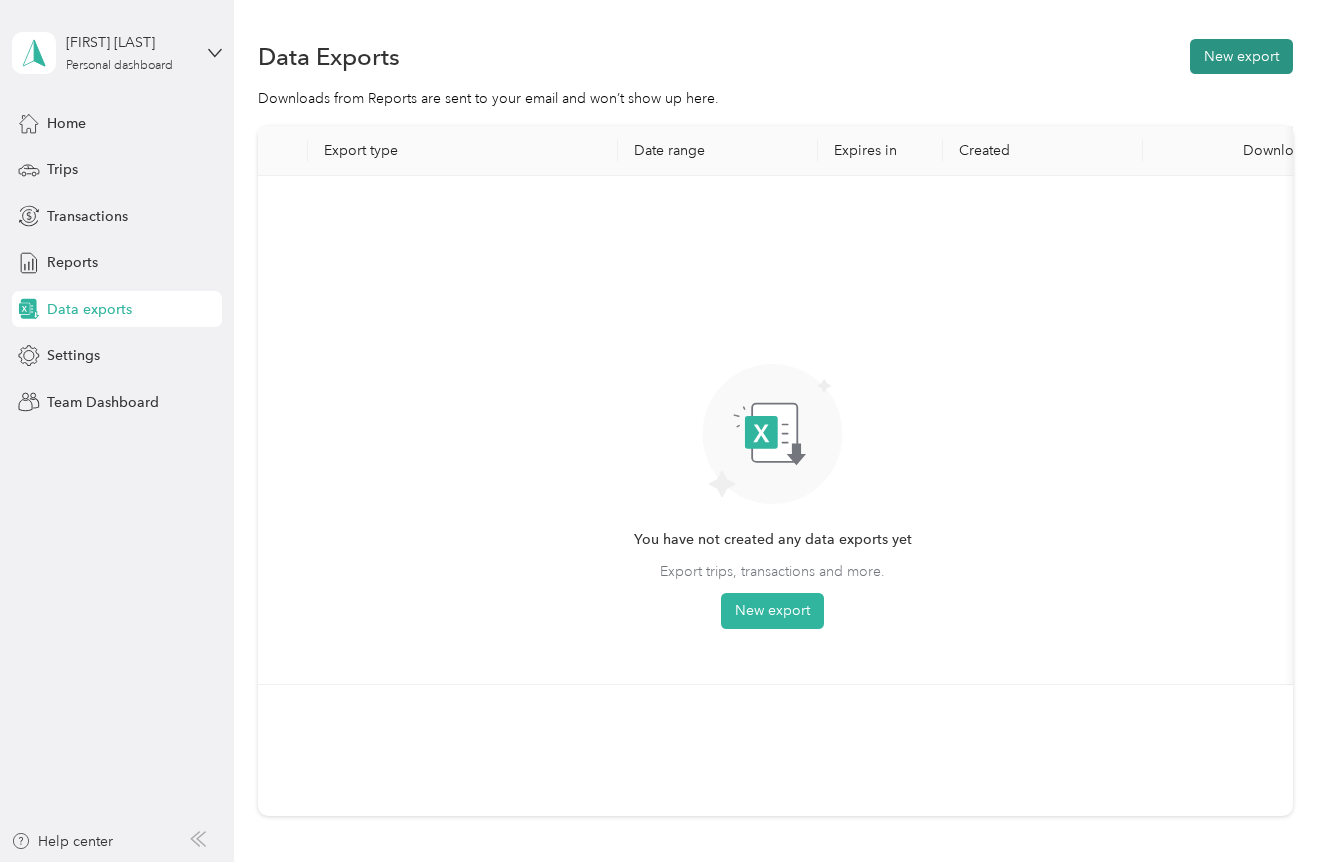 click on "New export" at bounding box center (1241, 56) 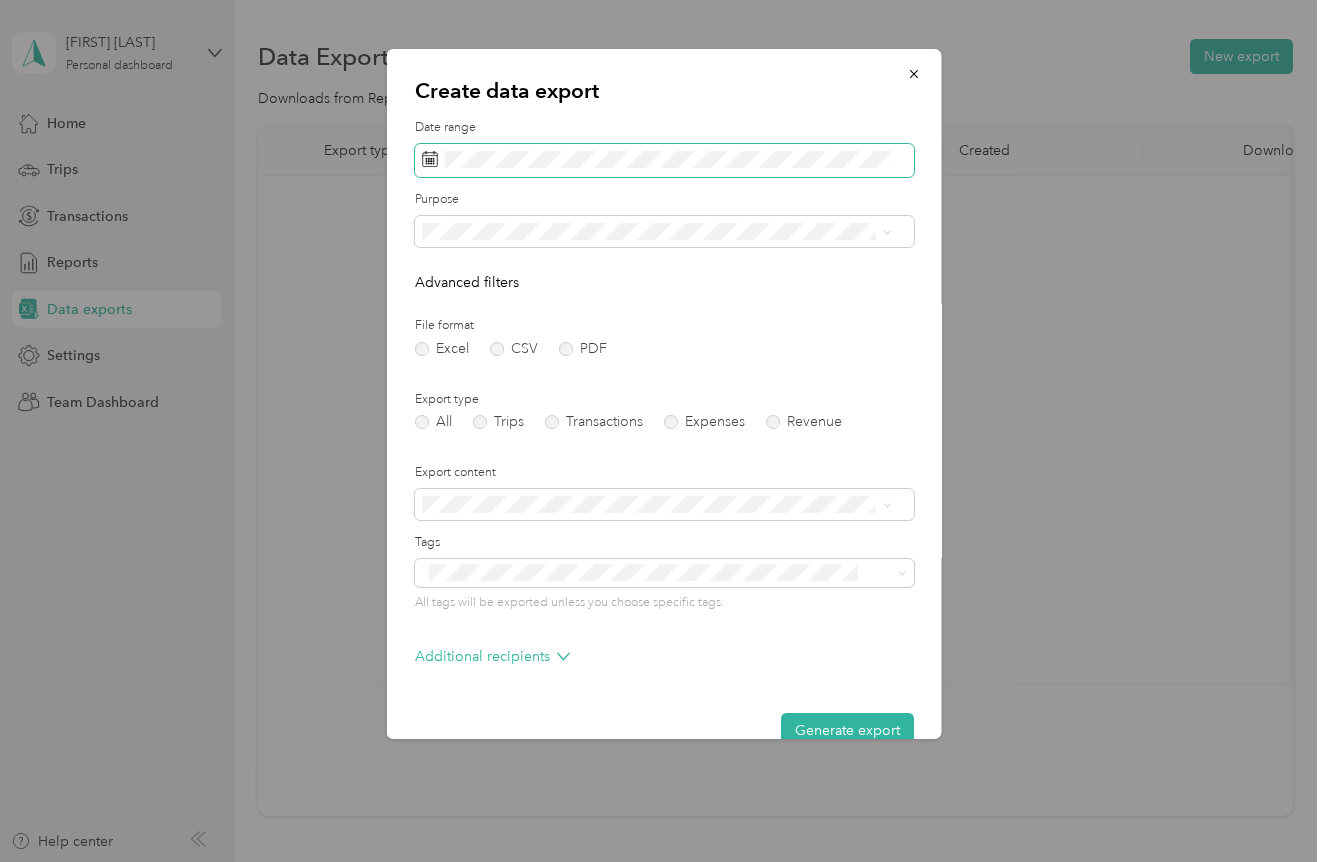 click at bounding box center (663, 161) 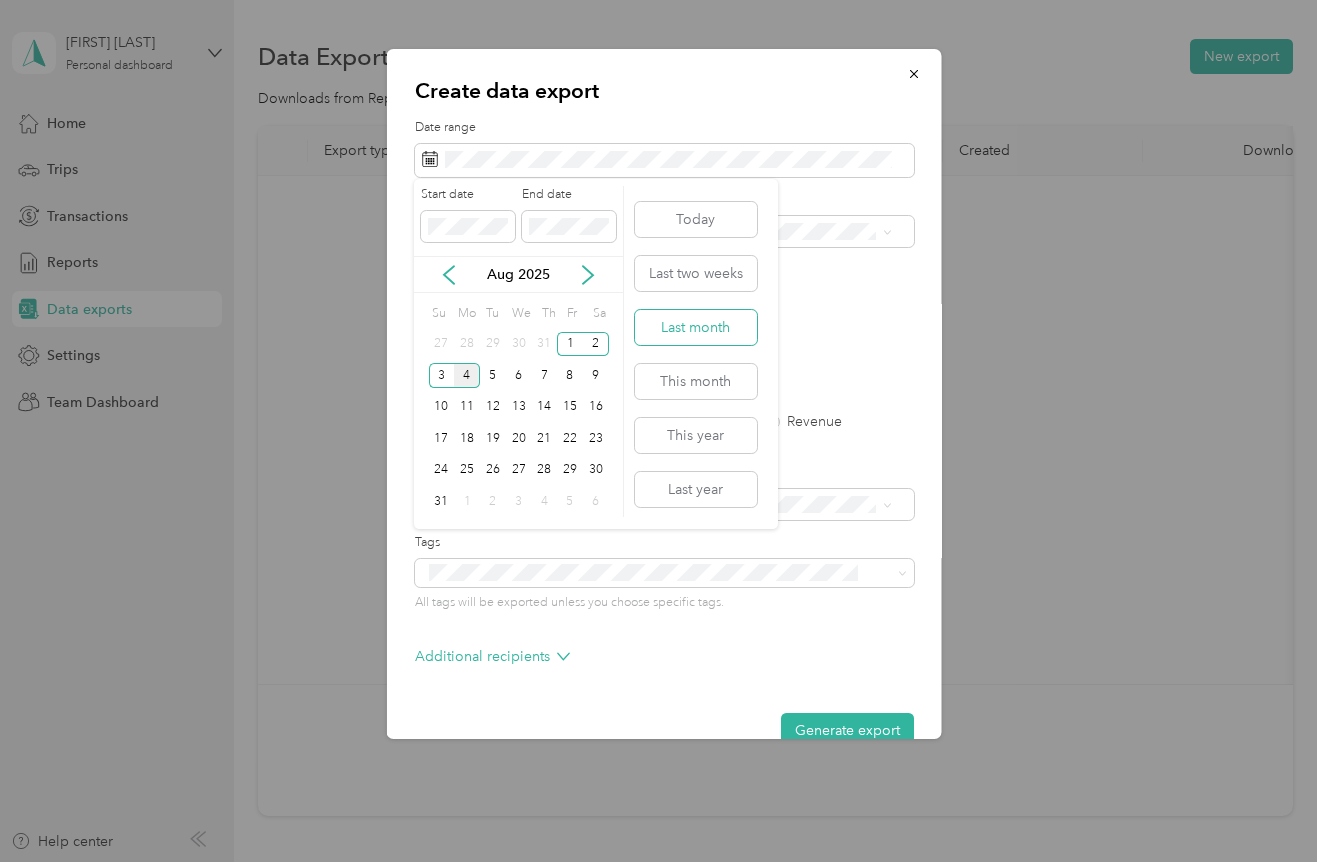 click on "Last month" at bounding box center [696, 327] 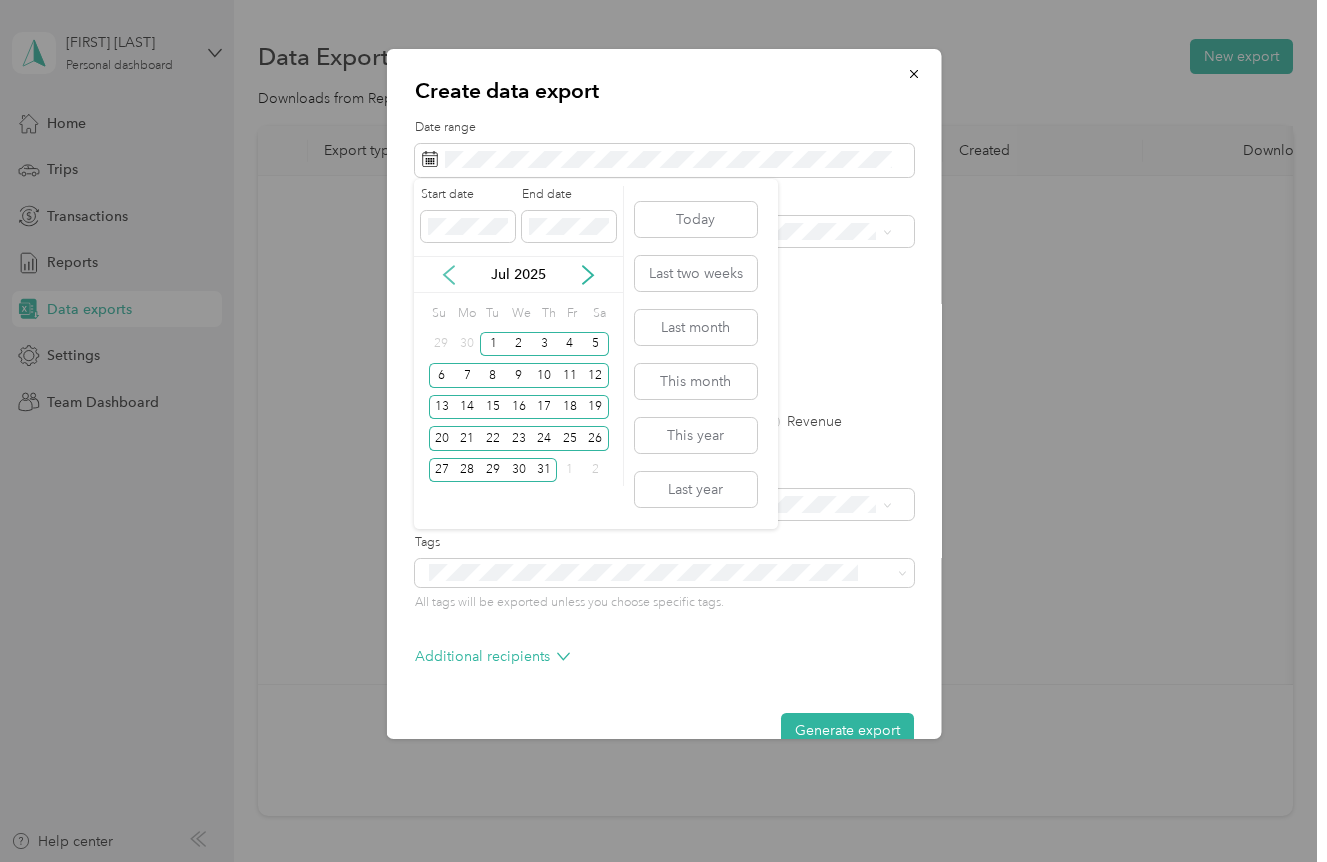click 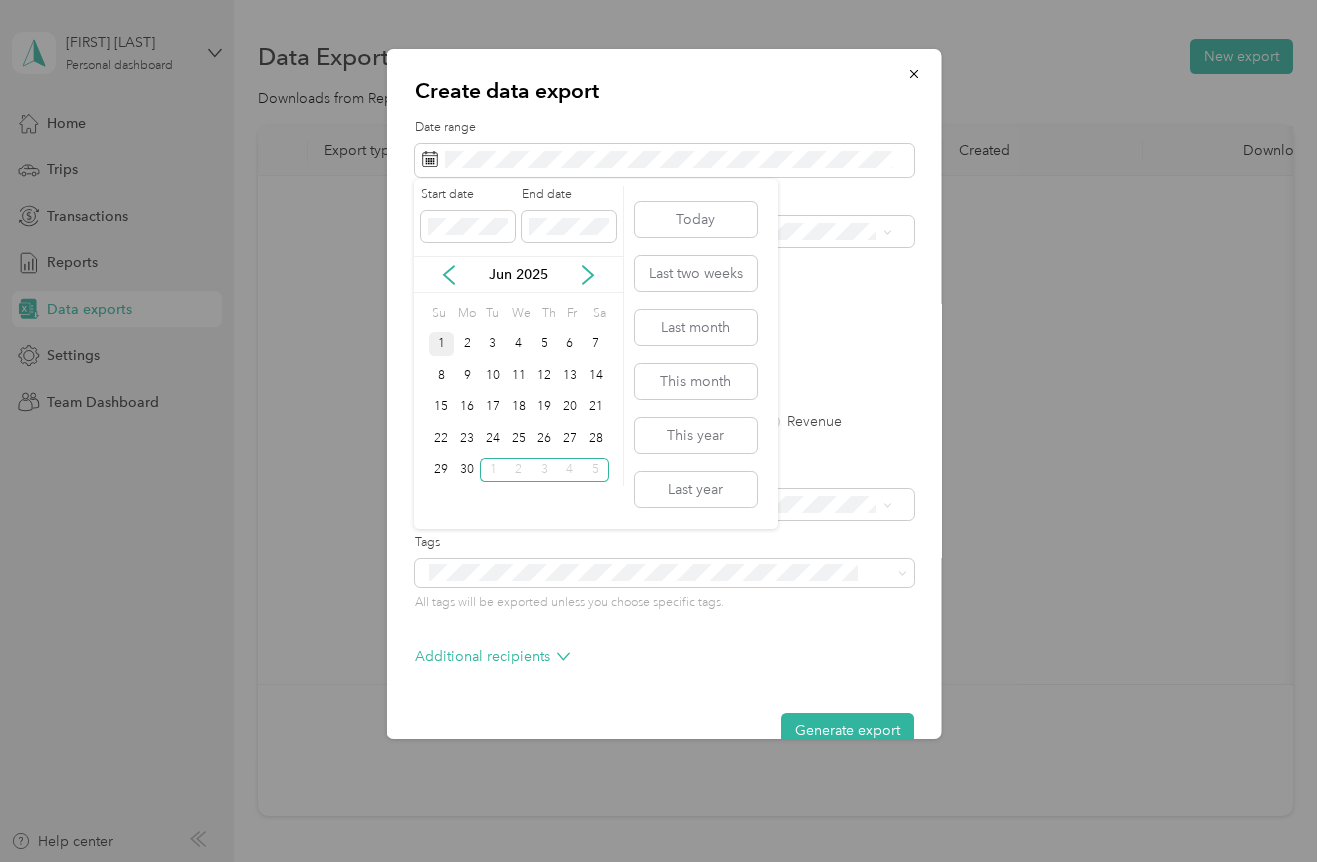 click on "1" at bounding box center [442, 344] 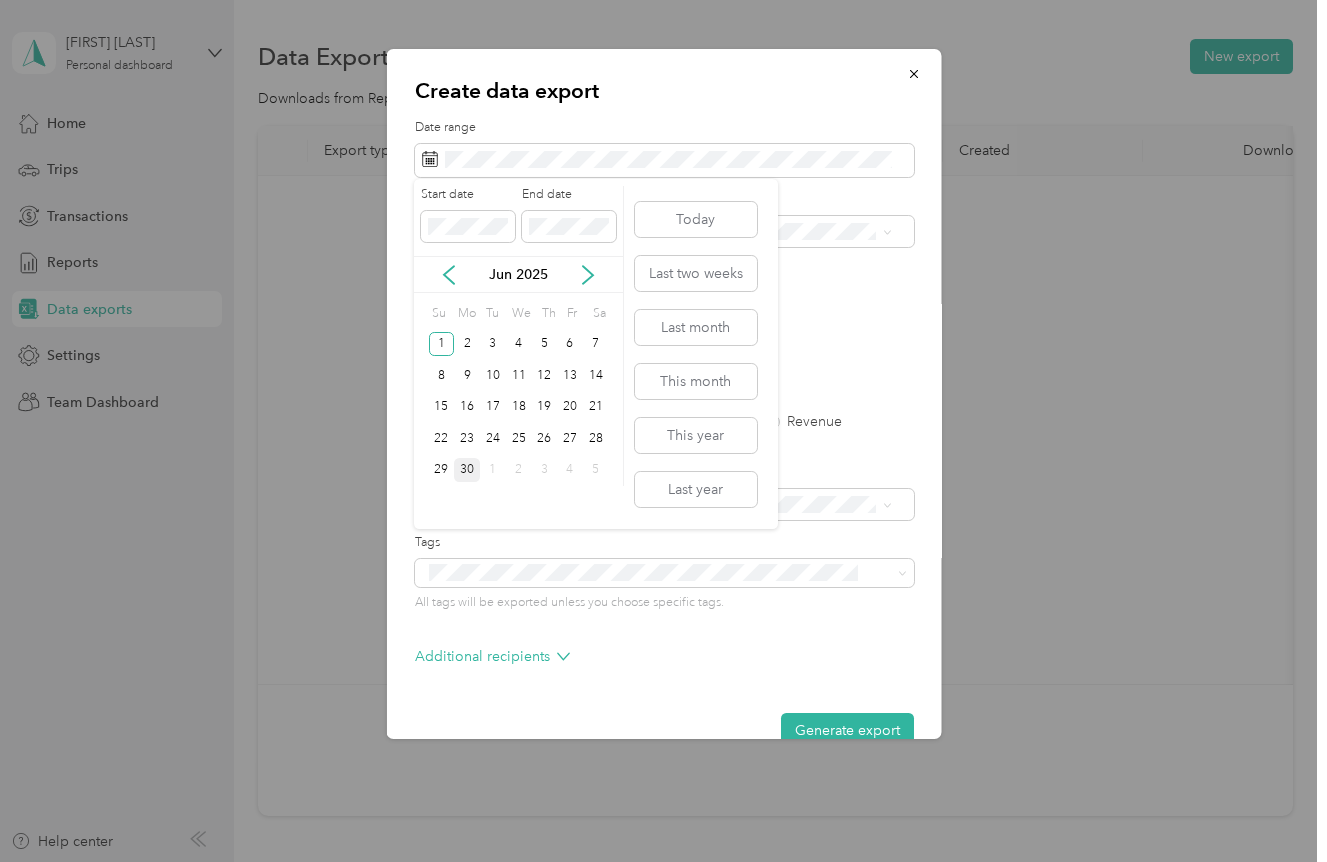 click on "30" at bounding box center [467, 470] 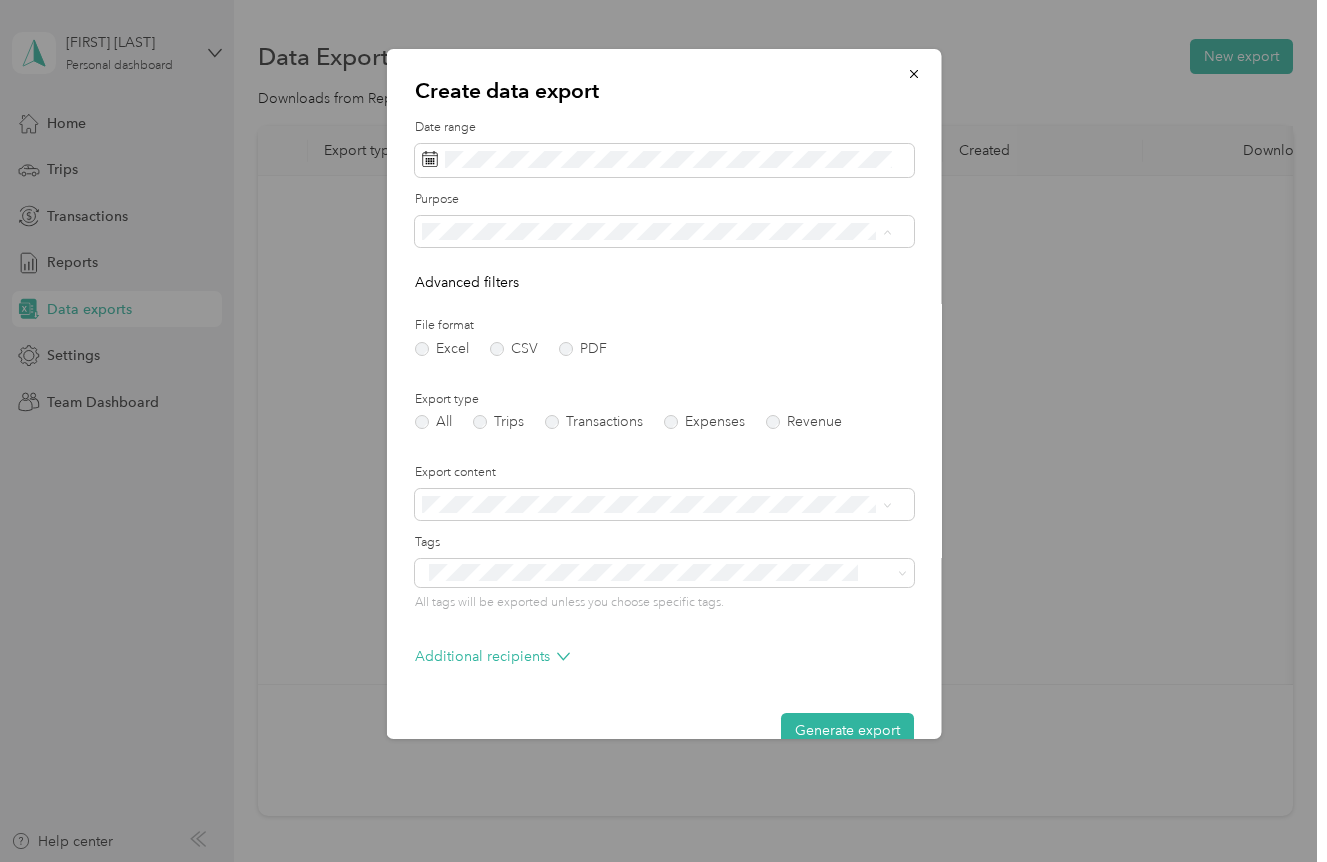 click on "Title" at bounding box center [656, 371] 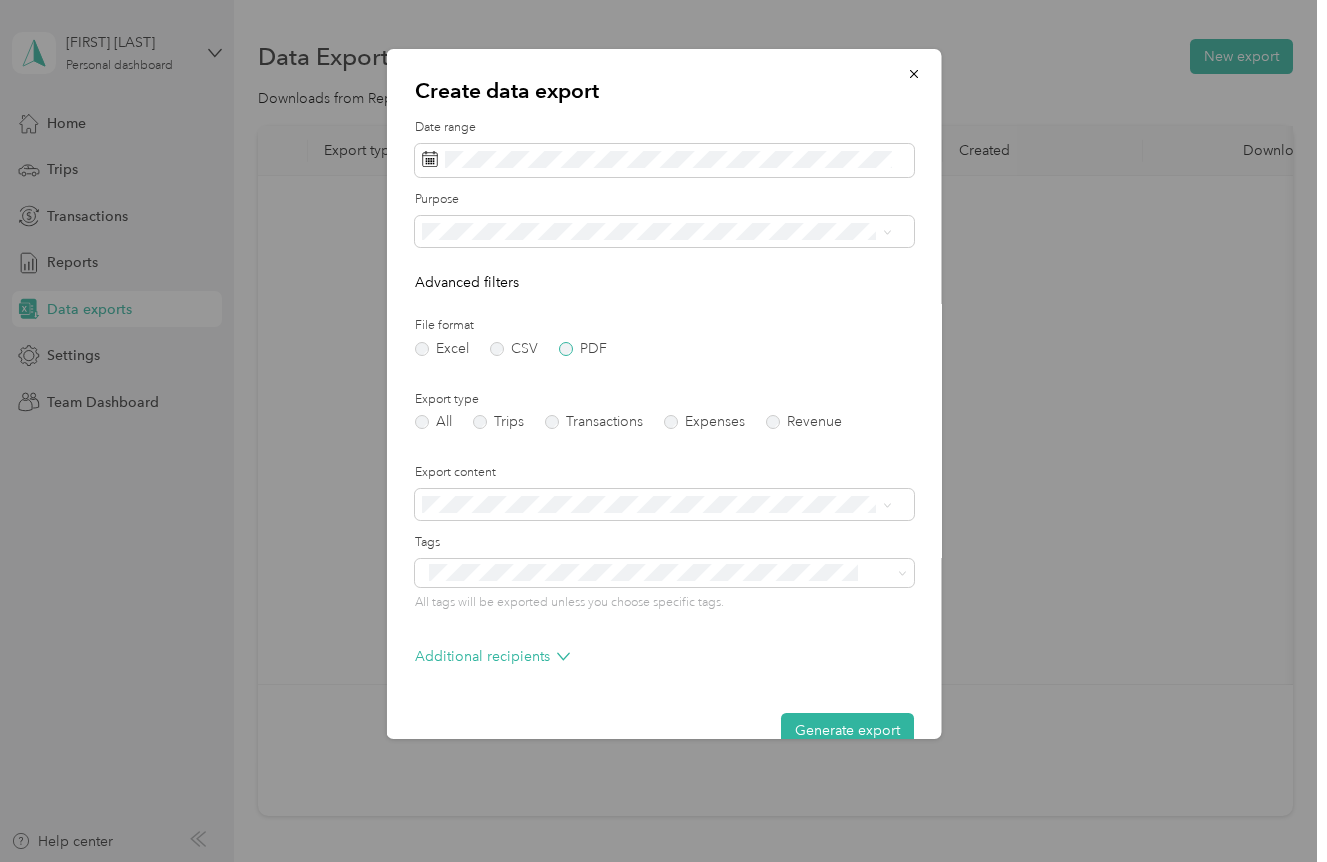 click on "PDF" at bounding box center [582, 349] 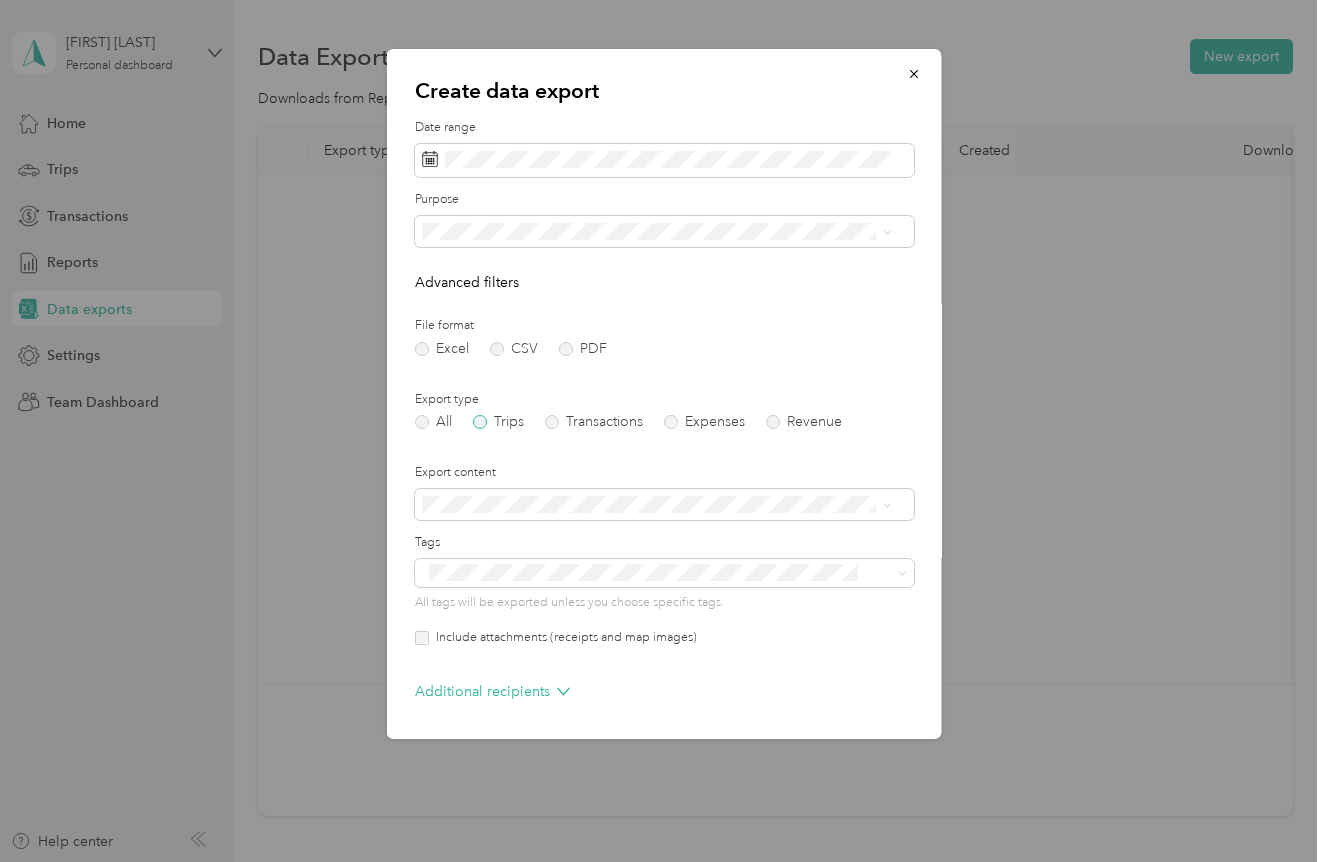 click on "Trips" at bounding box center (497, 422) 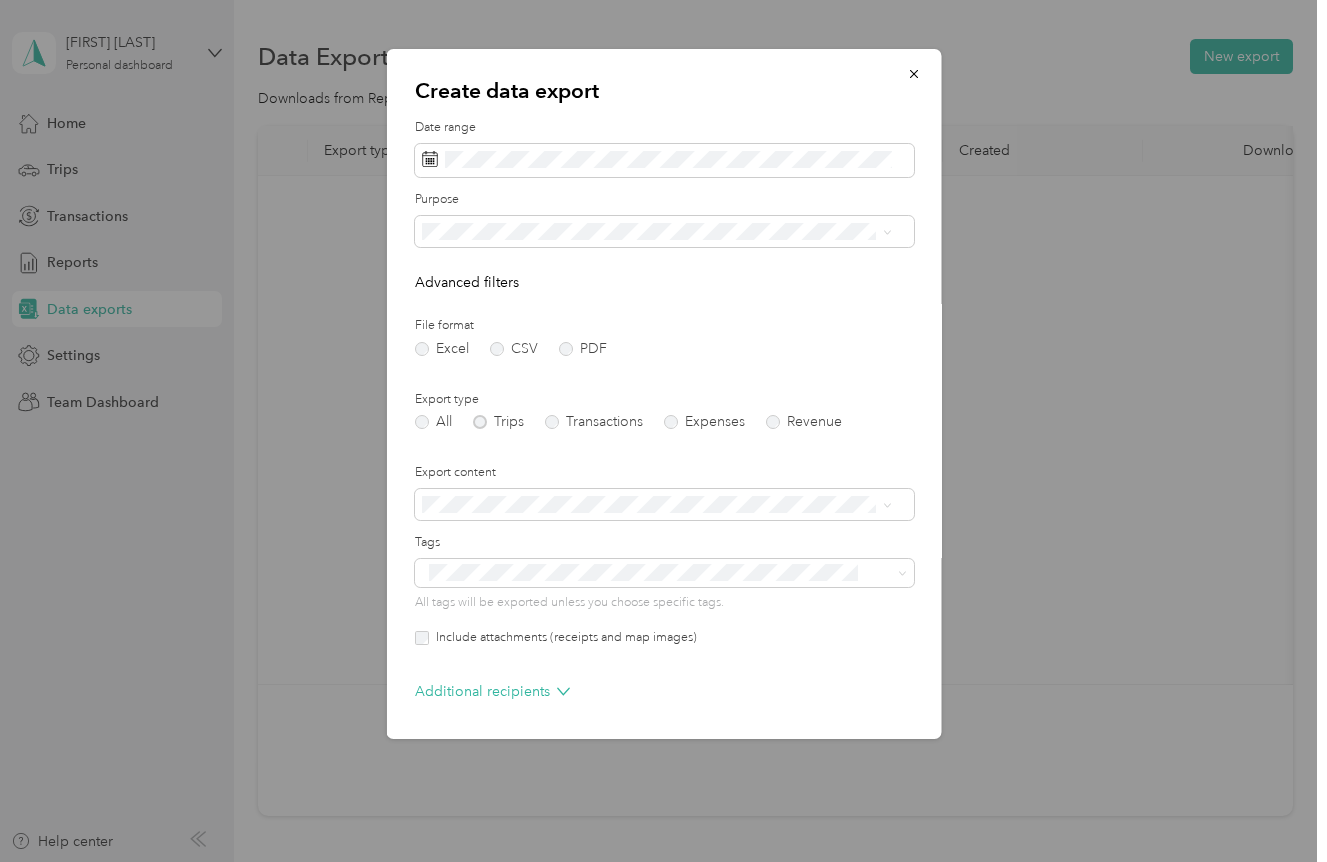 scroll, scrollTop: 72, scrollLeft: 0, axis: vertical 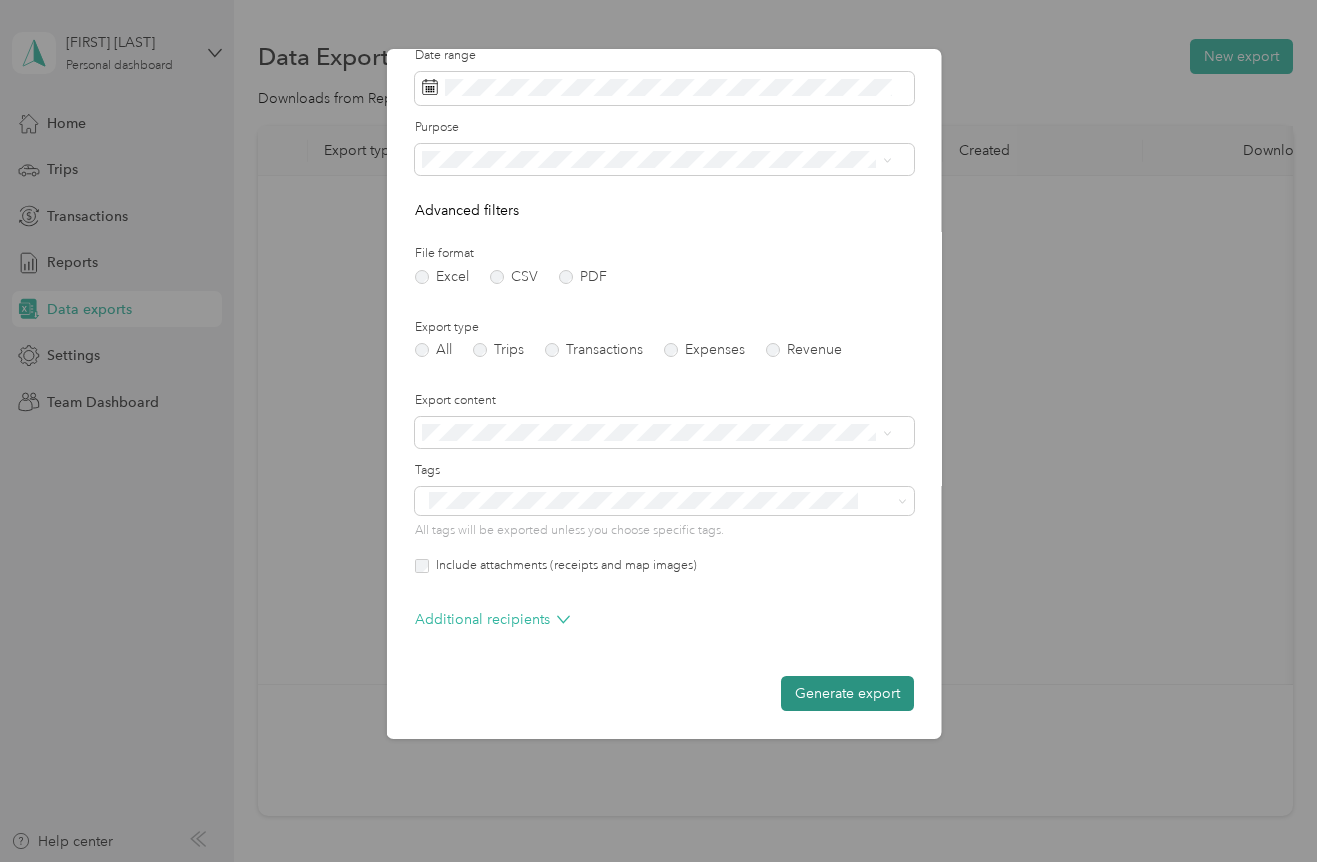 click on "Generate export" at bounding box center [846, 693] 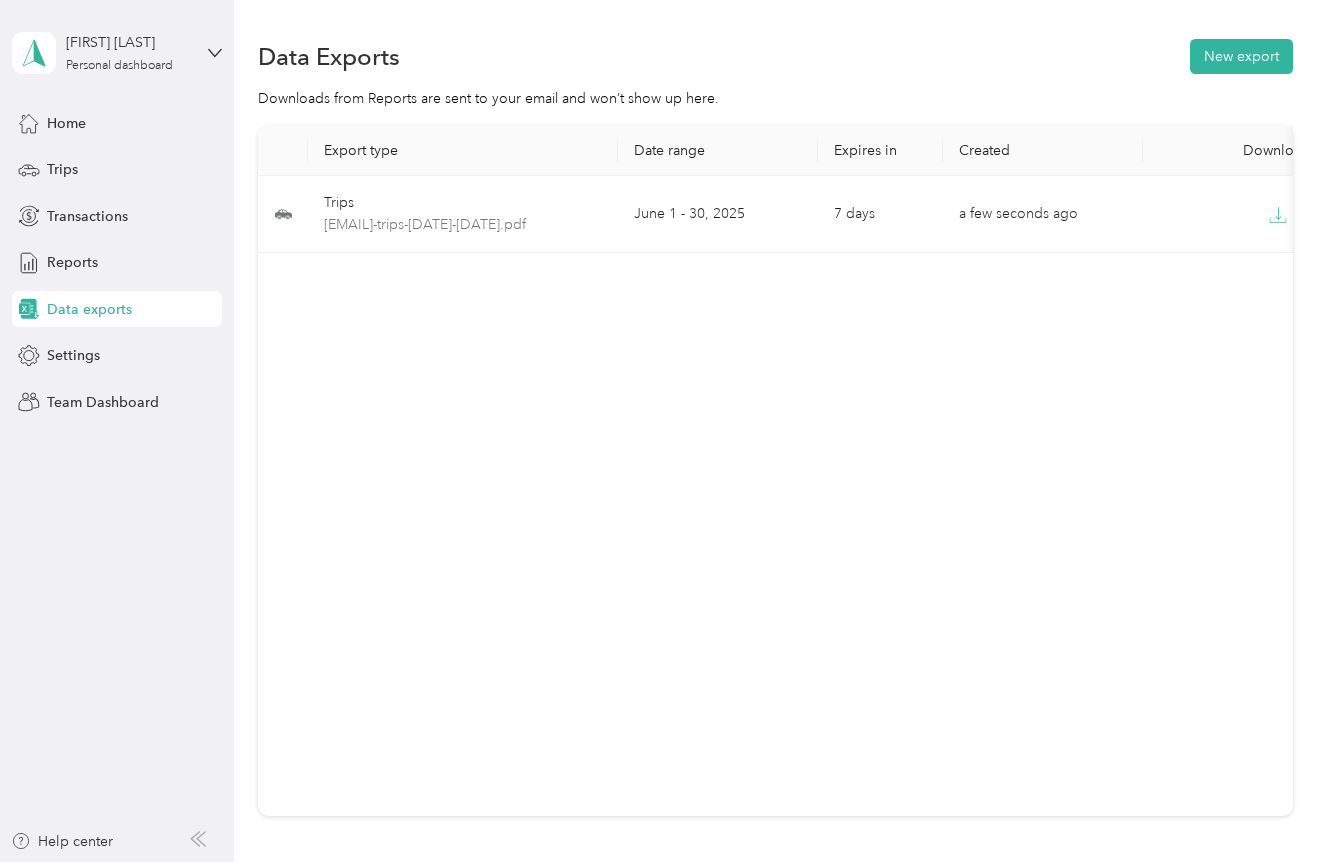 scroll, scrollTop: 0, scrollLeft: 56, axis: horizontal 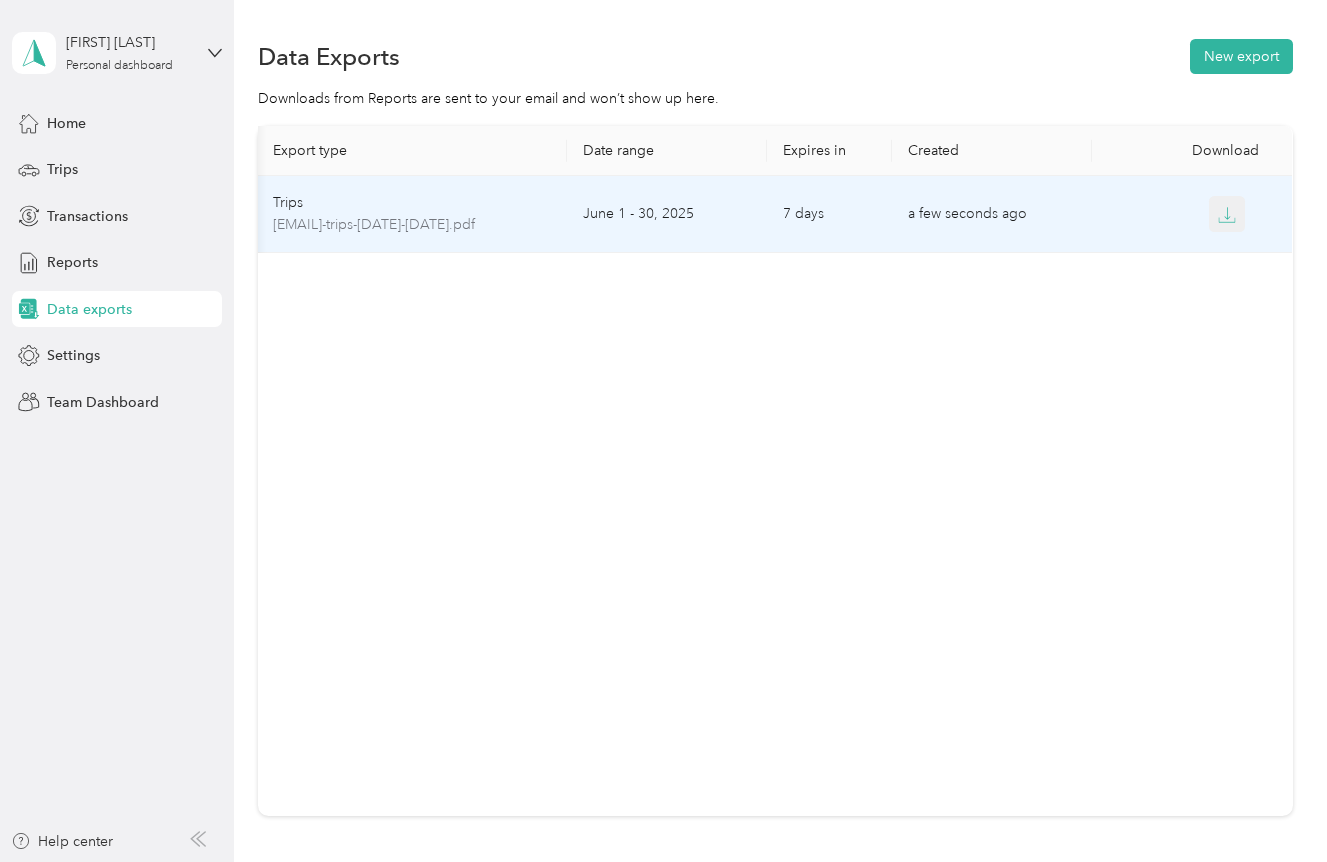 click at bounding box center [1227, 214] 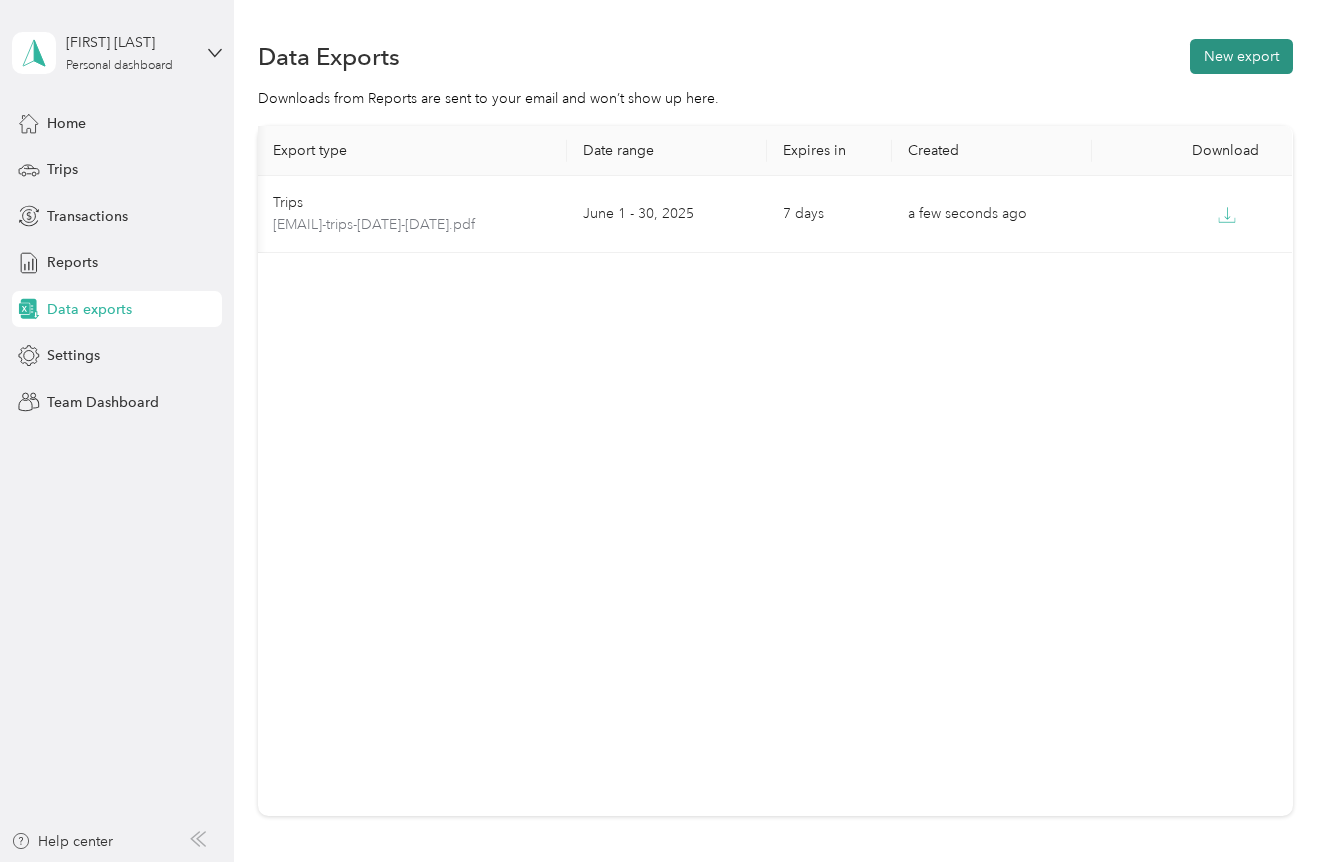 click on "New export" at bounding box center [1241, 56] 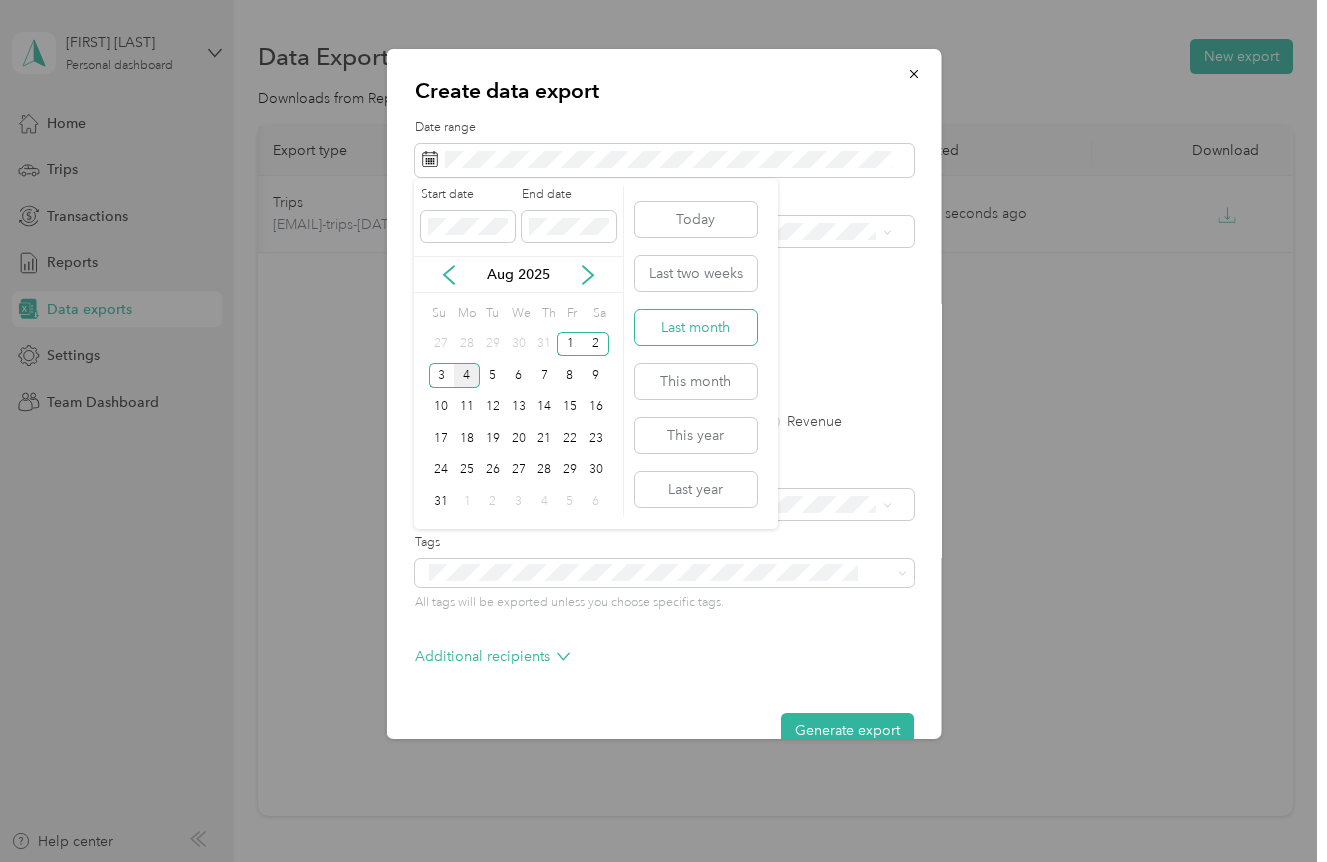 click on "Last month" at bounding box center (696, 327) 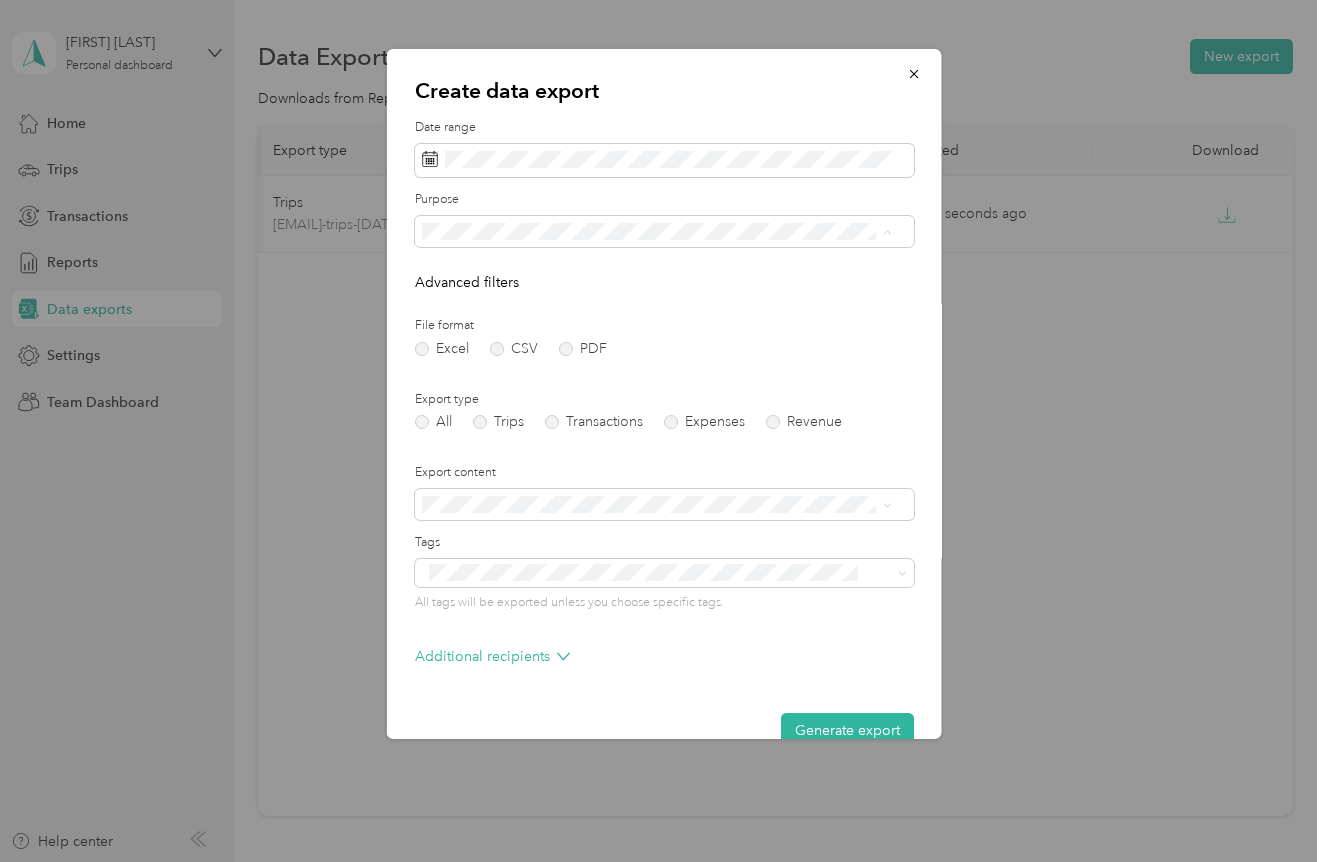 click on "Title" at bounding box center [656, 371] 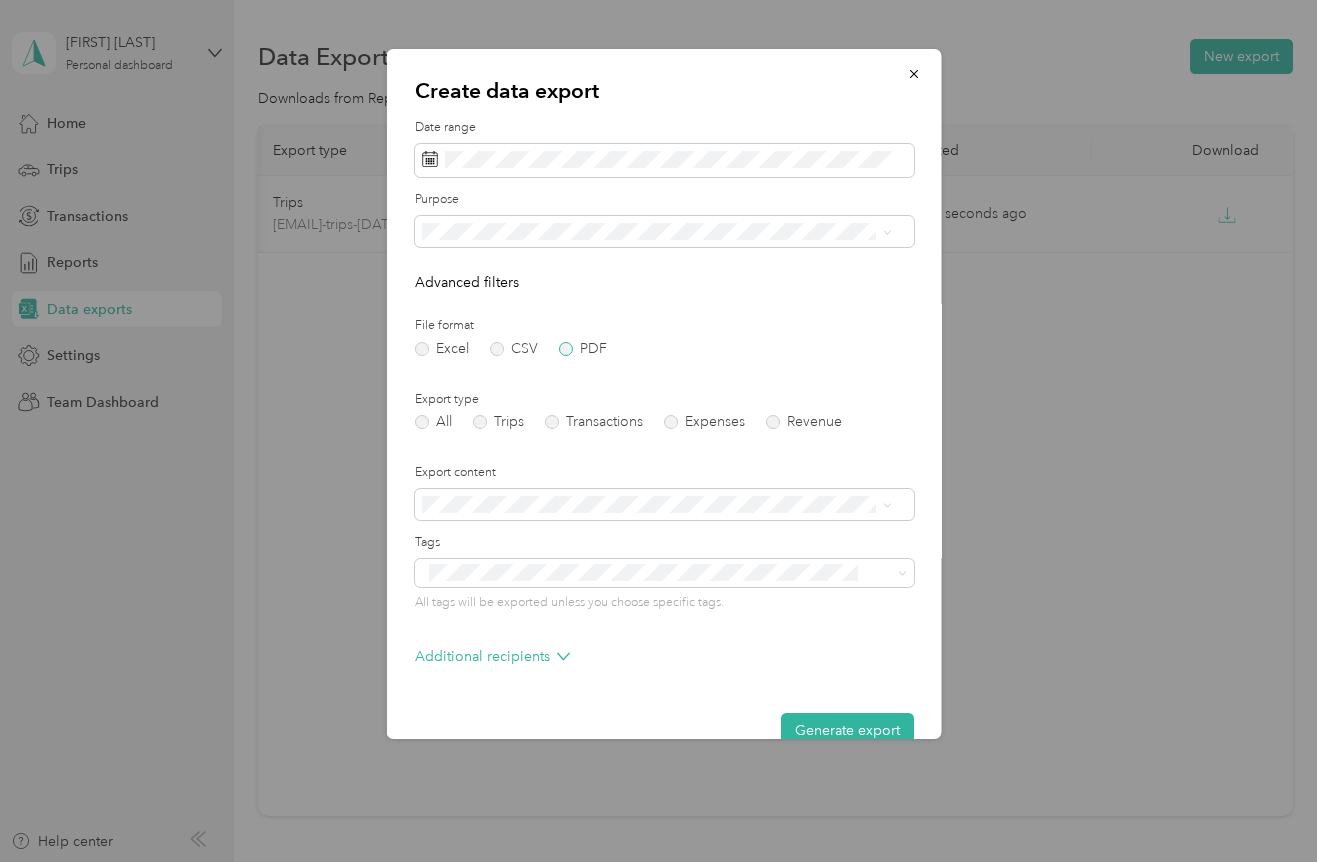 click on "PDF" at bounding box center [582, 349] 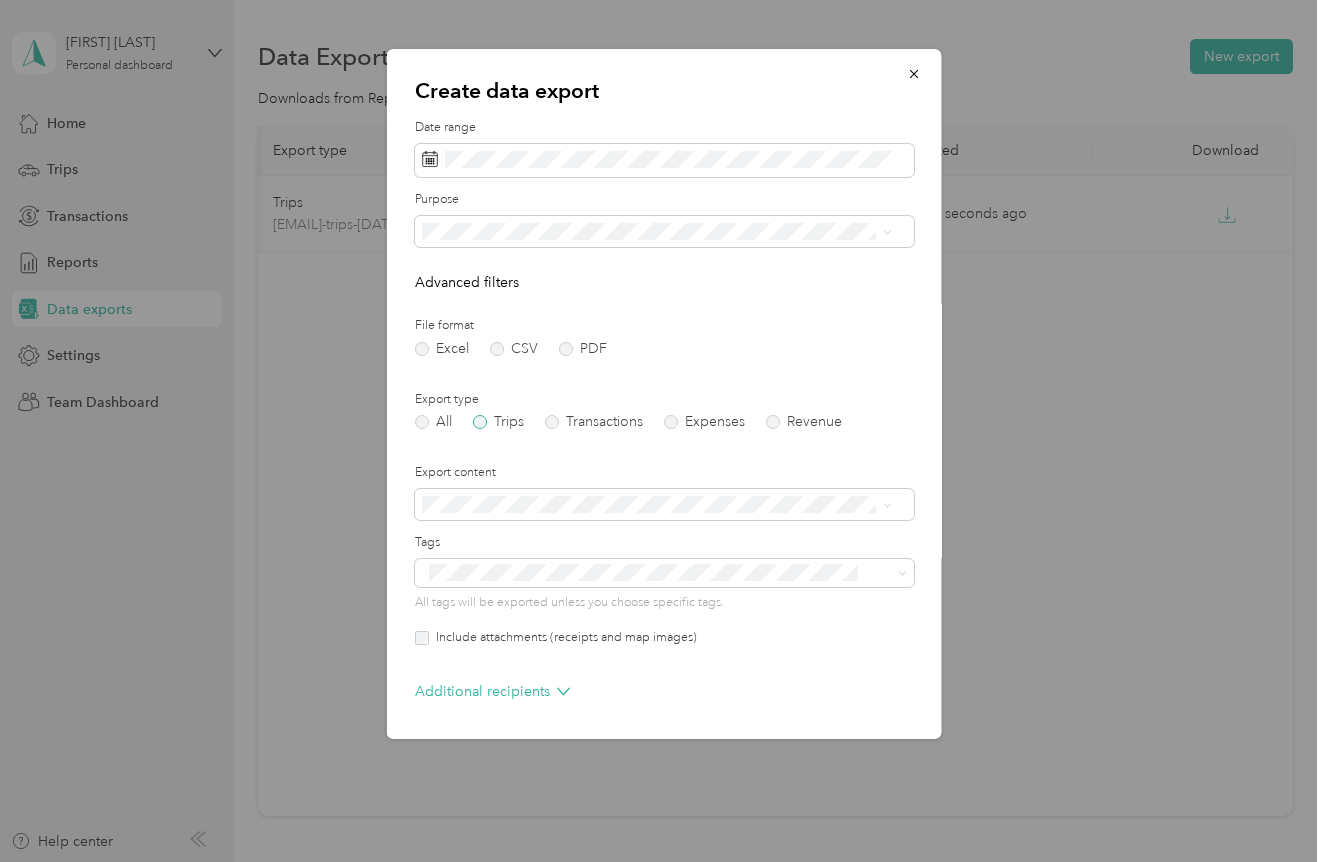 click on "Trips" at bounding box center [497, 422] 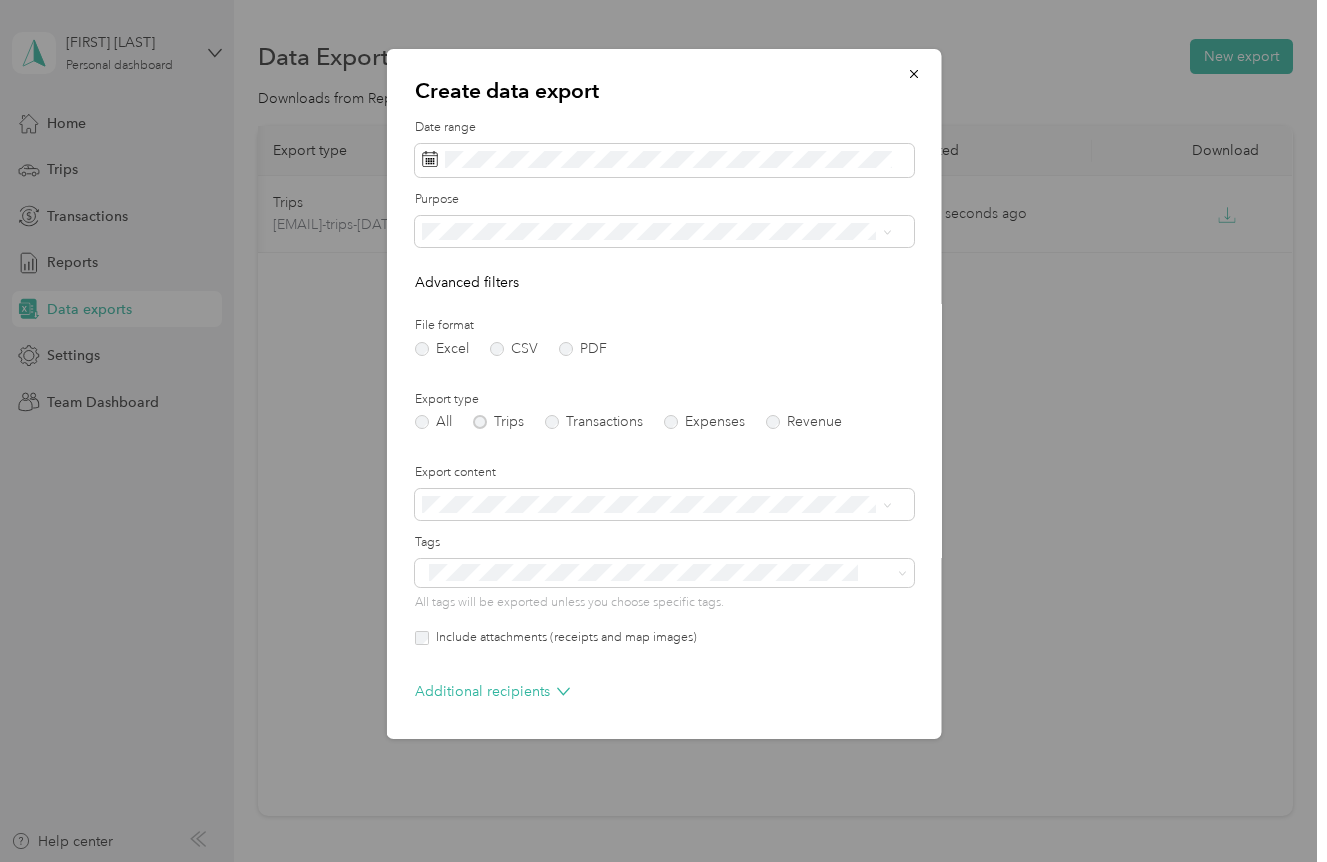 scroll, scrollTop: 72, scrollLeft: 0, axis: vertical 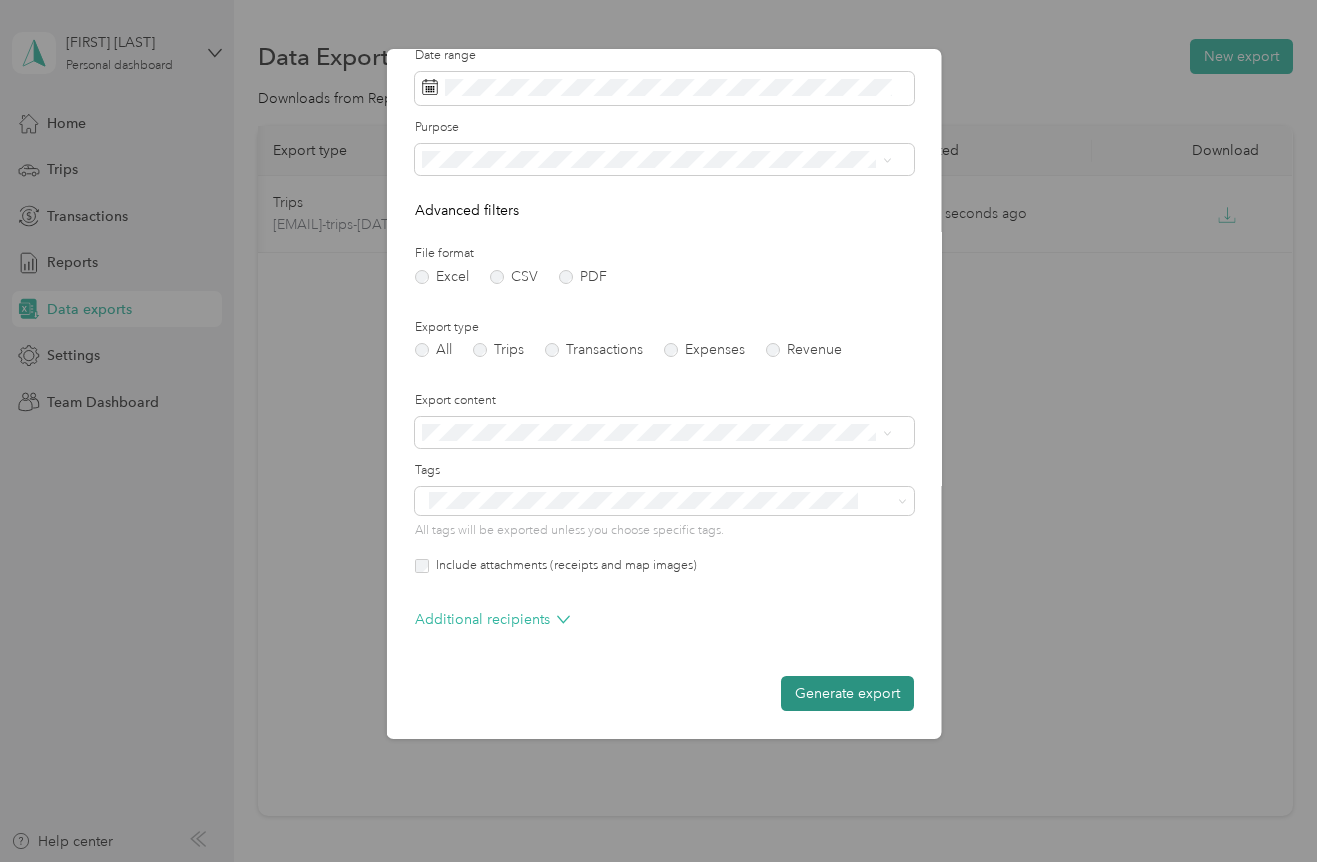 click on "Generate export" at bounding box center [846, 693] 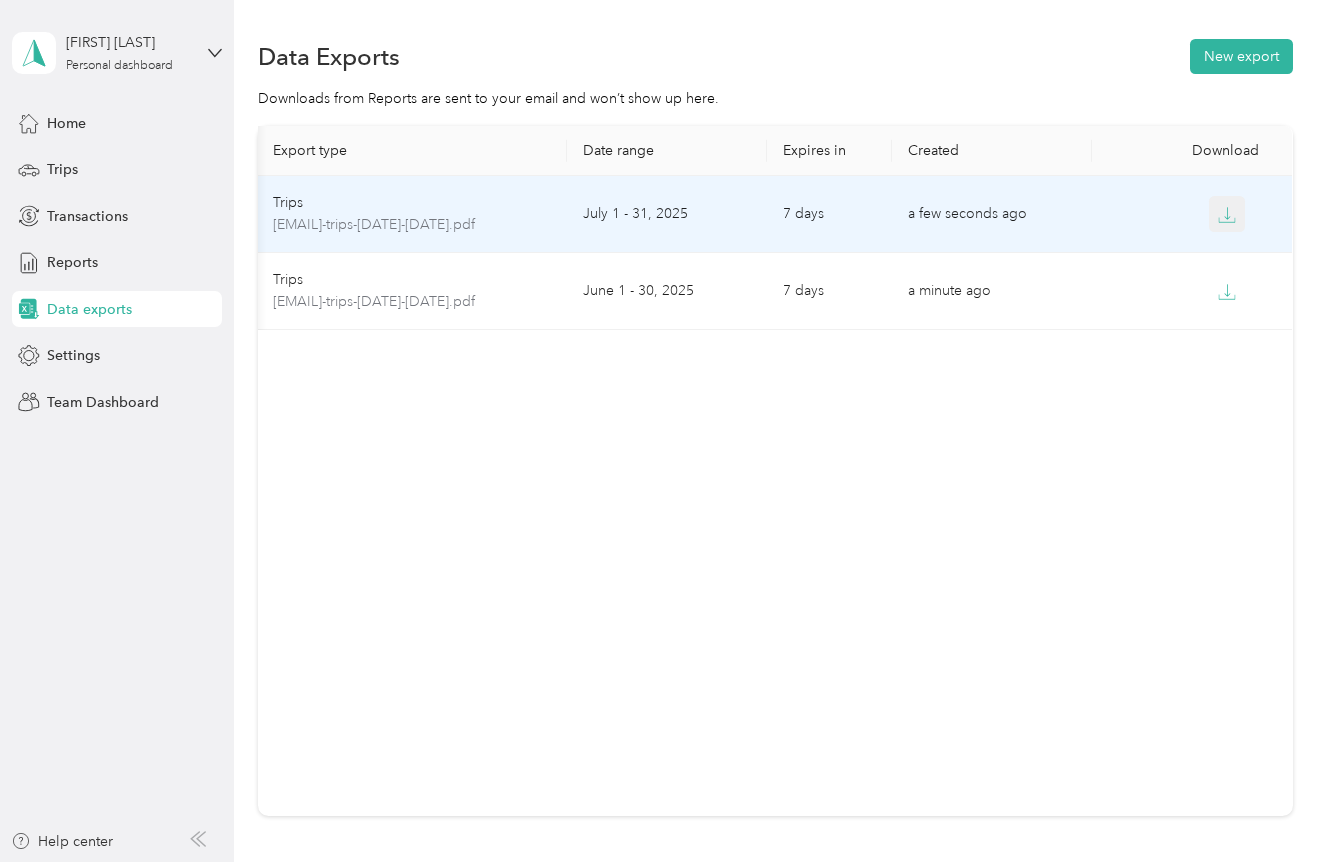 click 